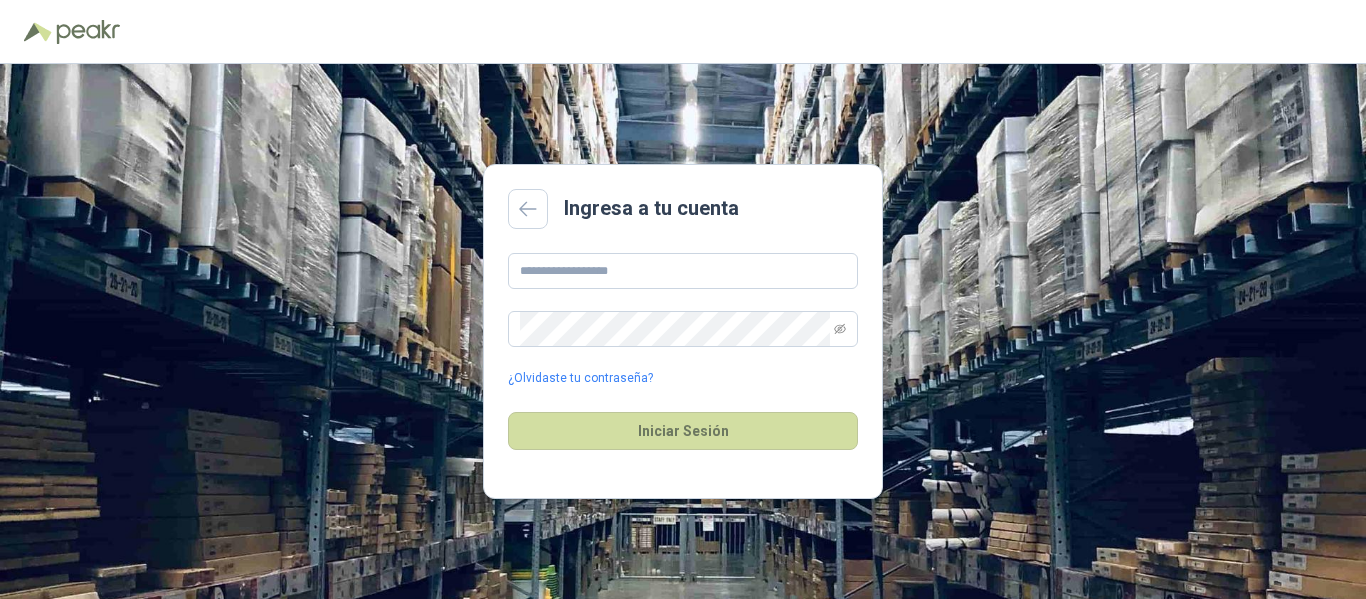 scroll, scrollTop: 0, scrollLeft: 0, axis: both 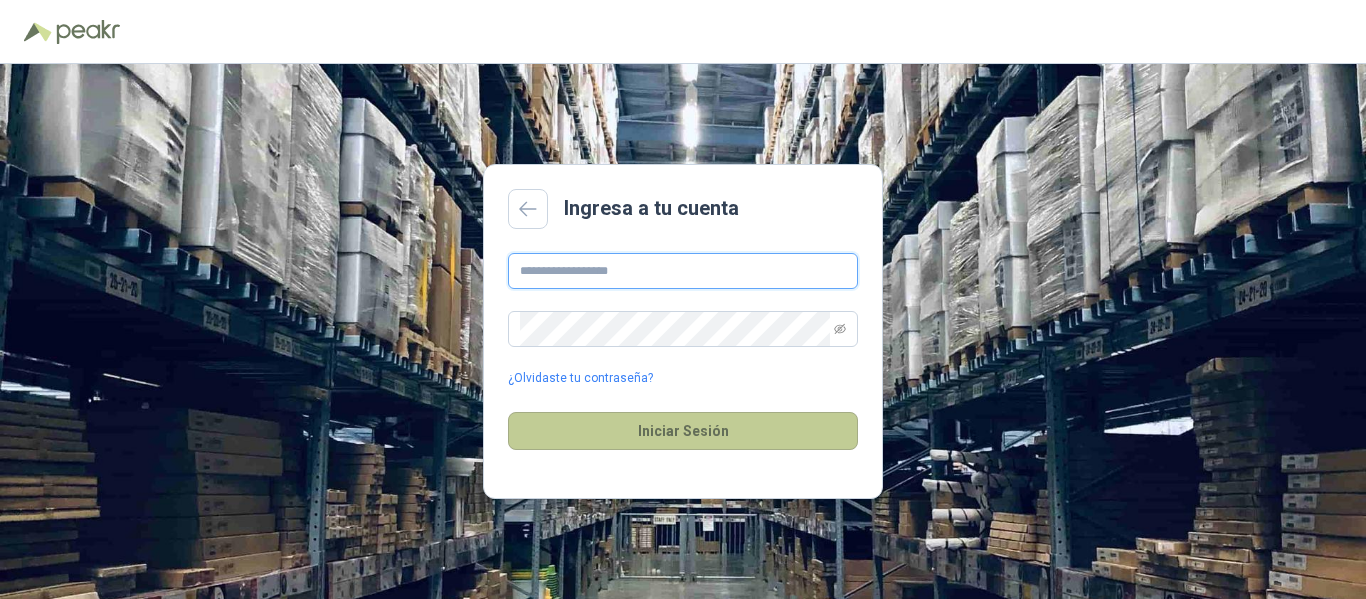 type on "**********" 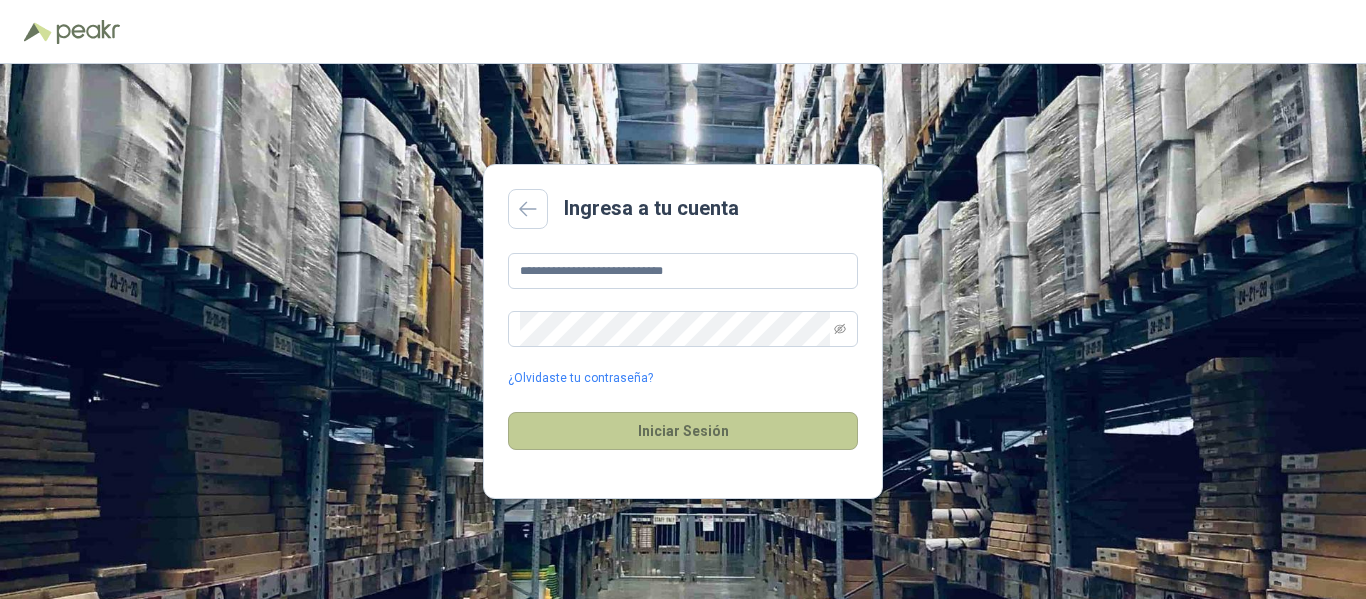 click on "Iniciar Sesión" at bounding box center (683, 431) 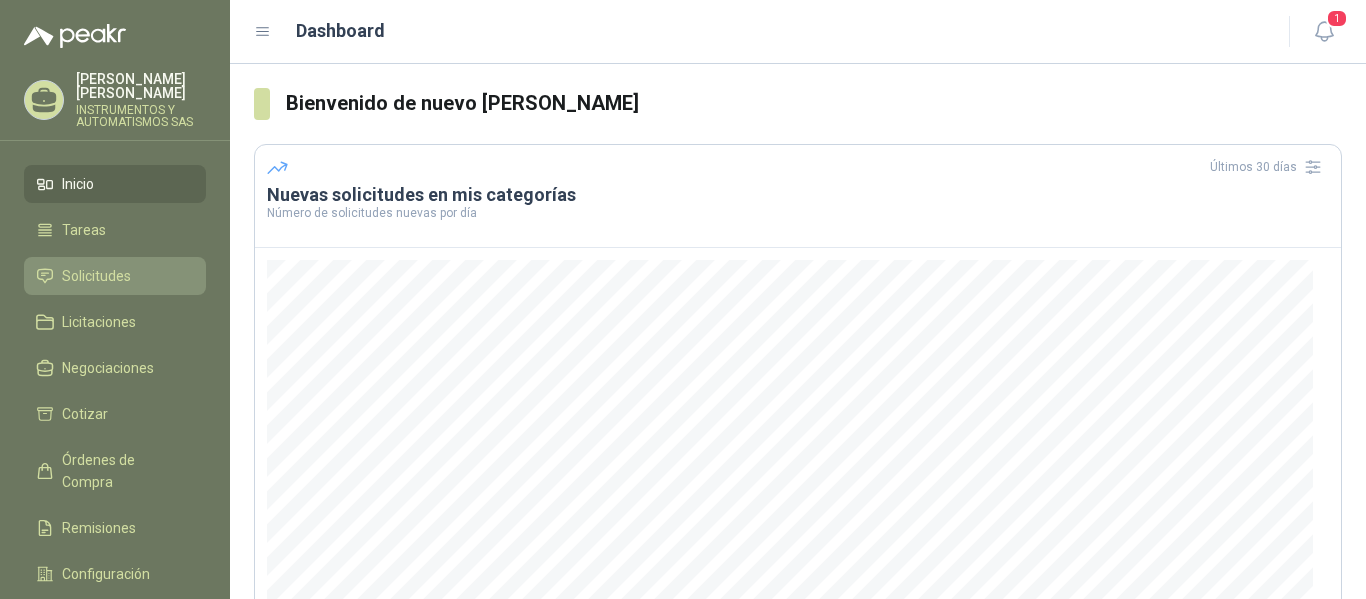 click on "Solicitudes" at bounding box center (96, 276) 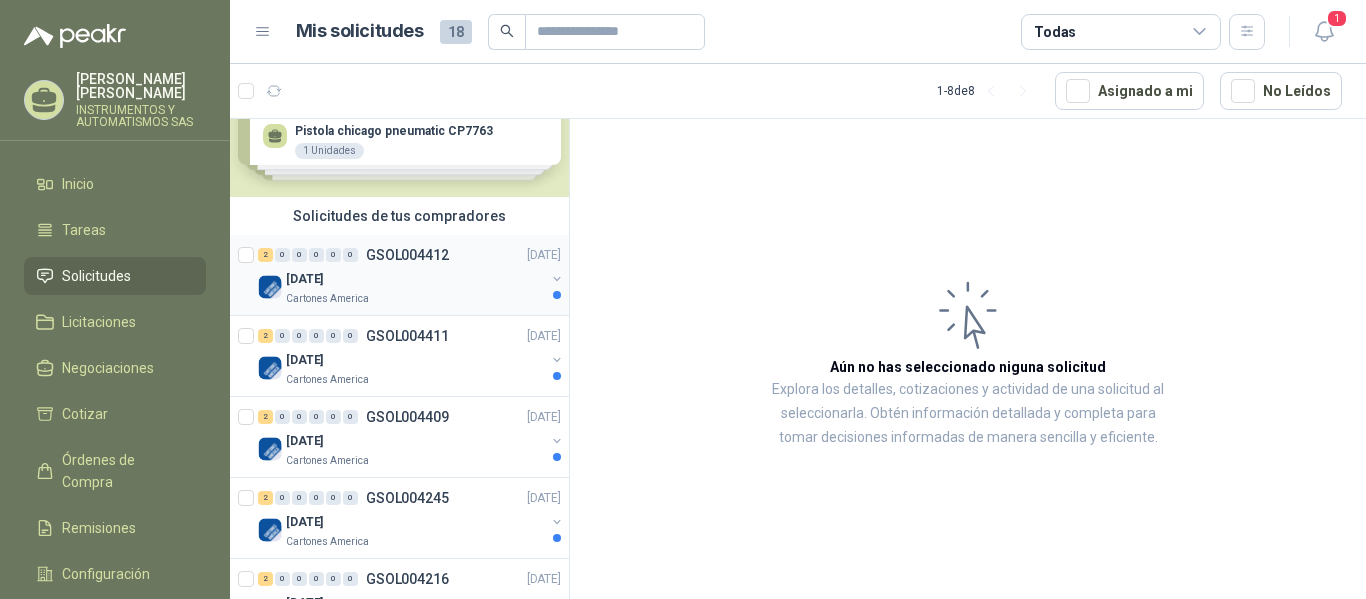 scroll, scrollTop: 100, scrollLeft: 0, axis: vertical 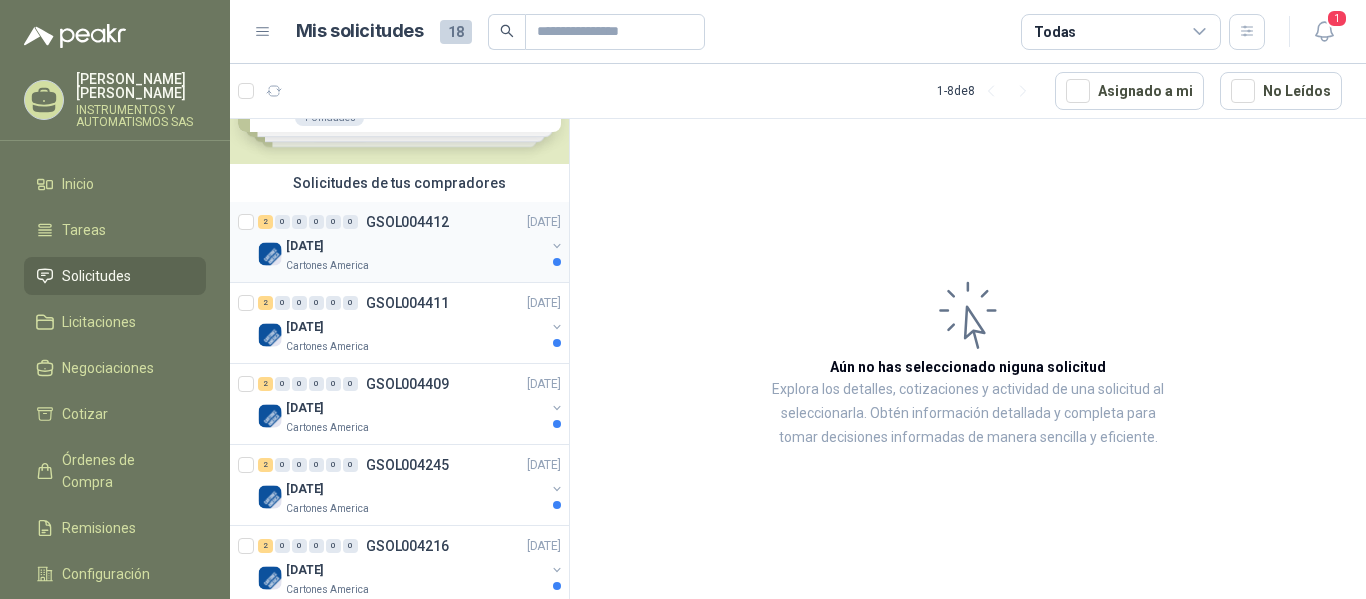 click on "[DATE]" at bounding box center [415, 246] 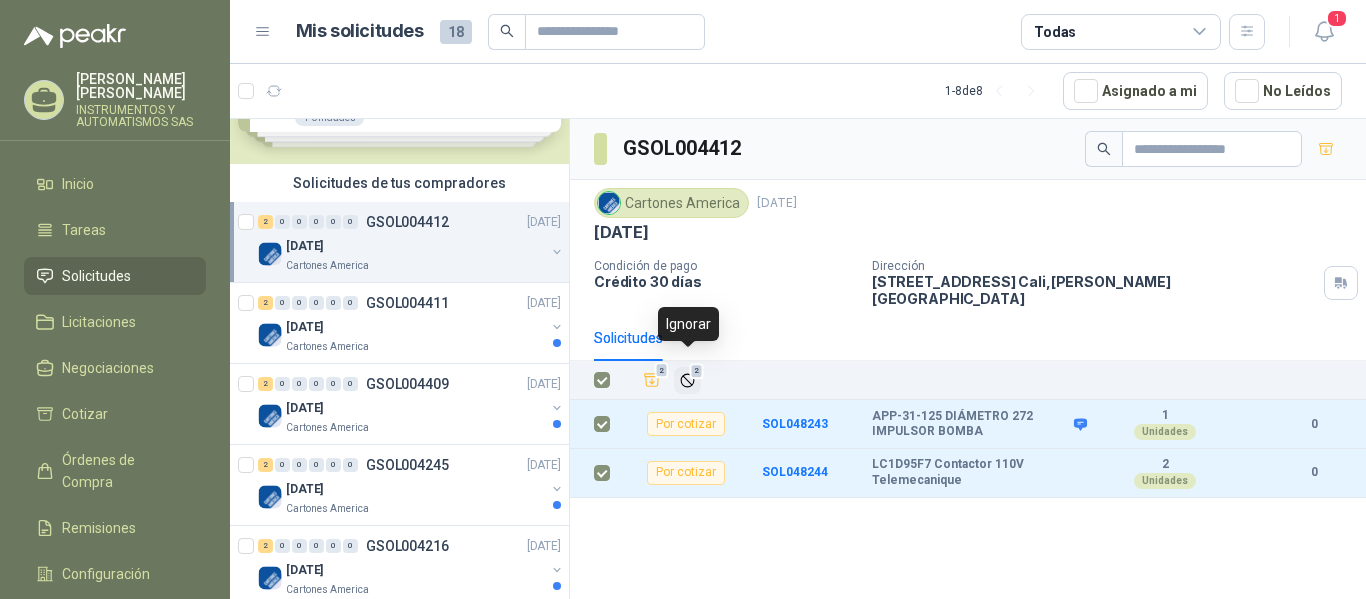 click on "2" at bounding box center (687, 380) 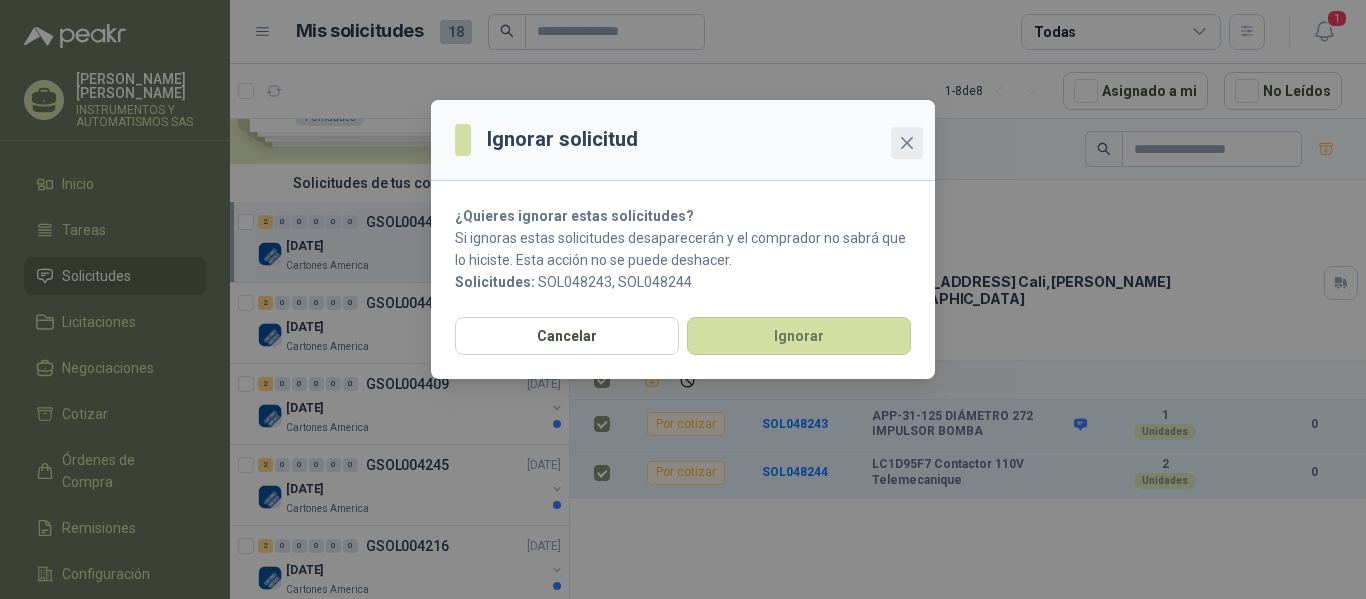 click 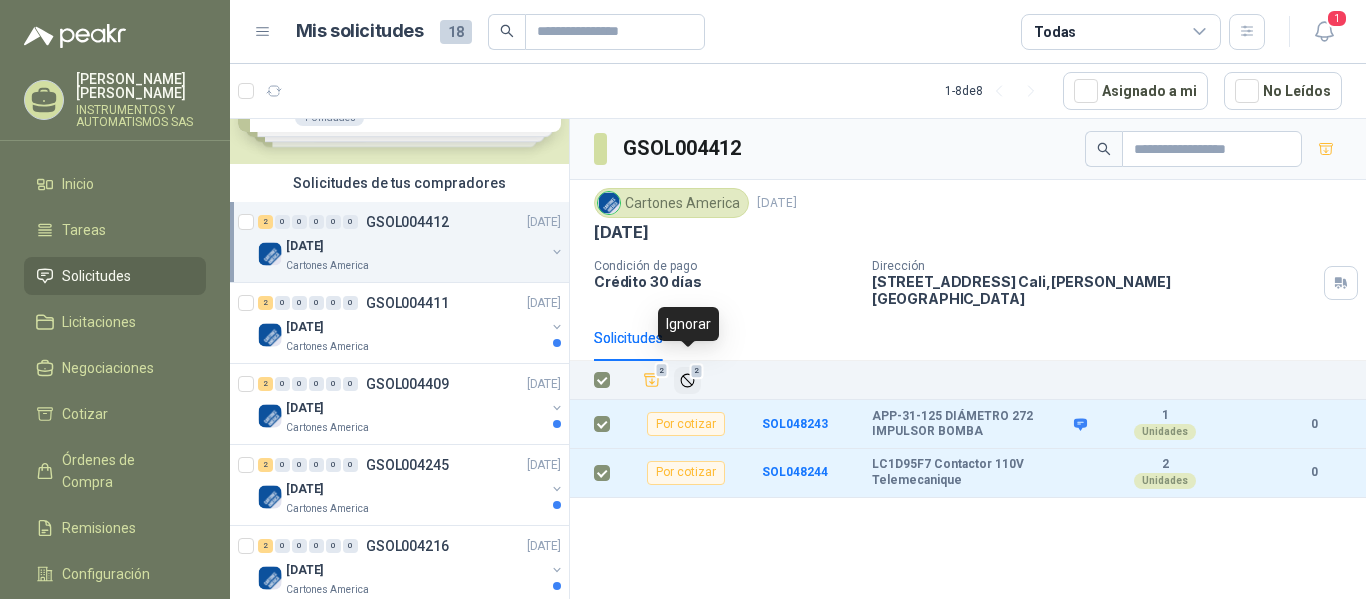 click 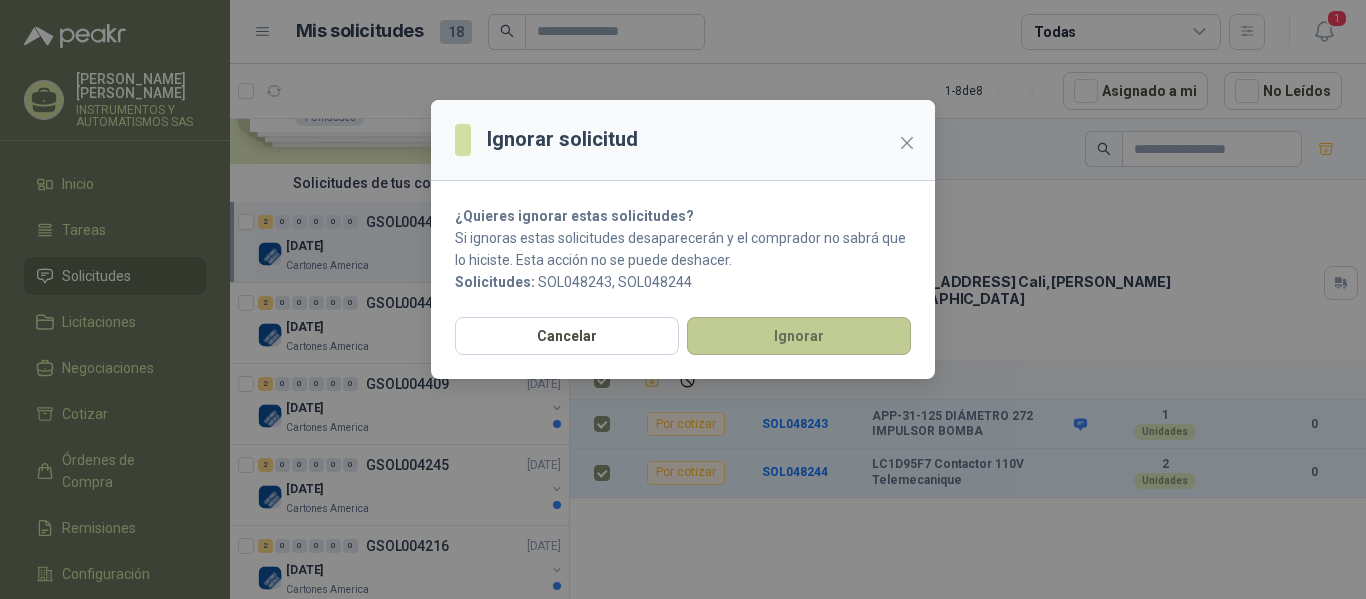 click on "Ignorar" at bounding box center [799, 336] 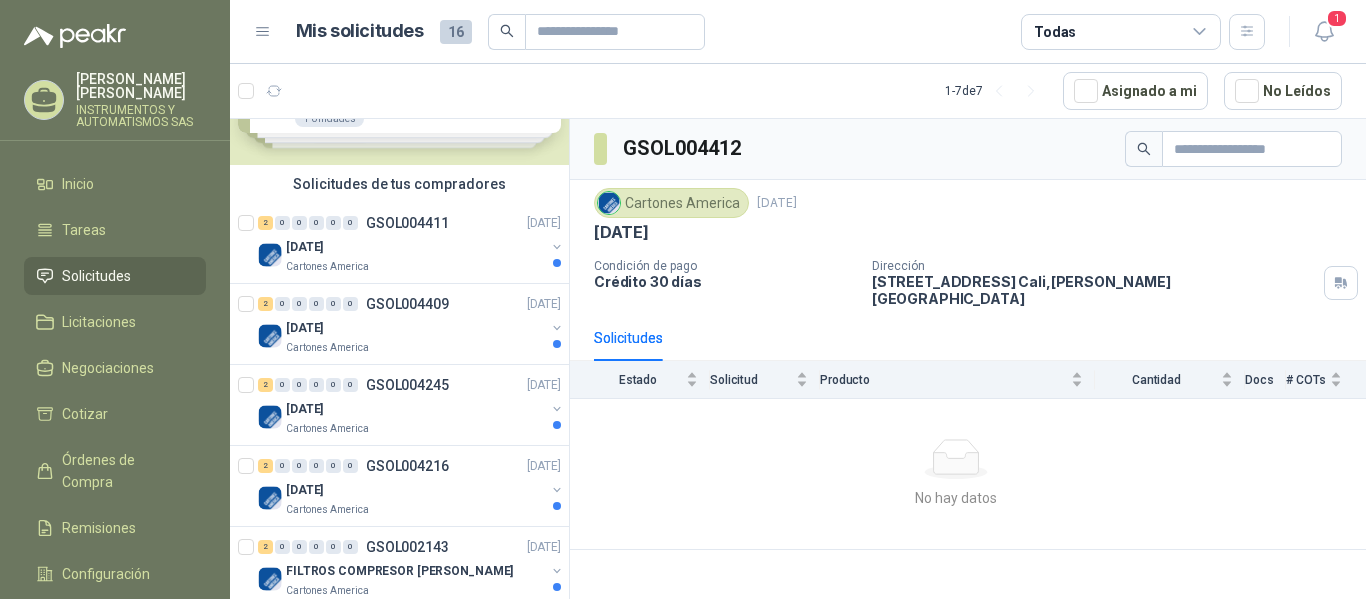 scroll, scrollTop: 100, scrollLeft: 0, axis: vertical 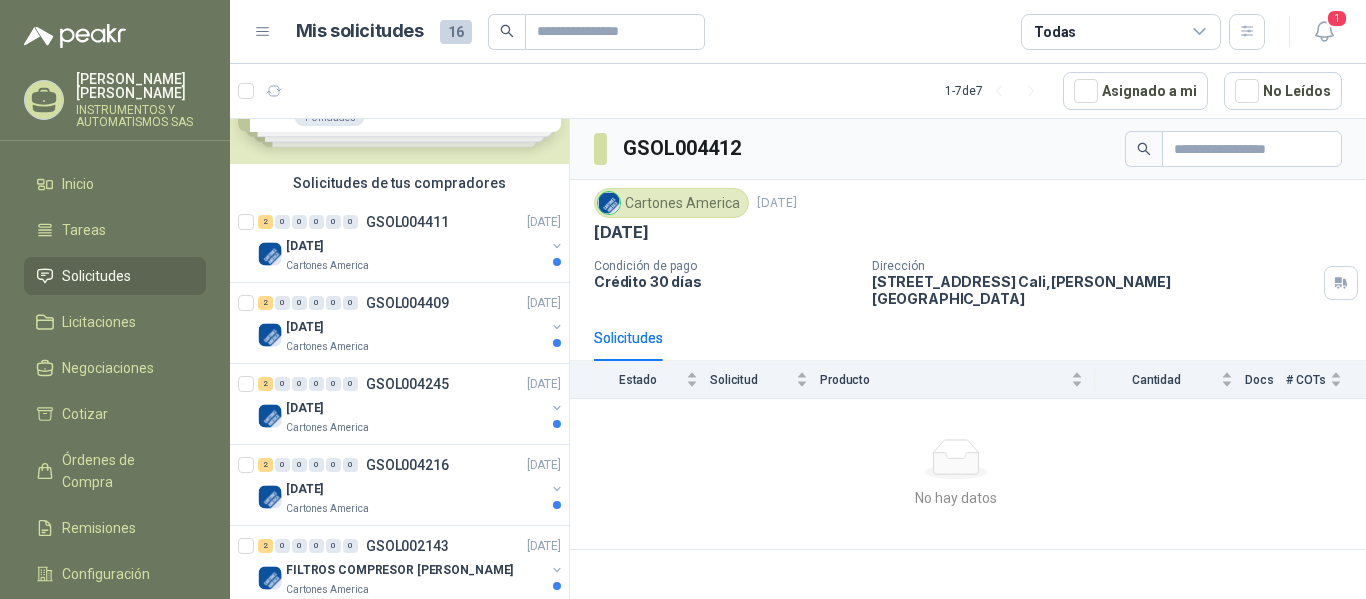 click on "[DATE]" at bounding box center (415, 246) 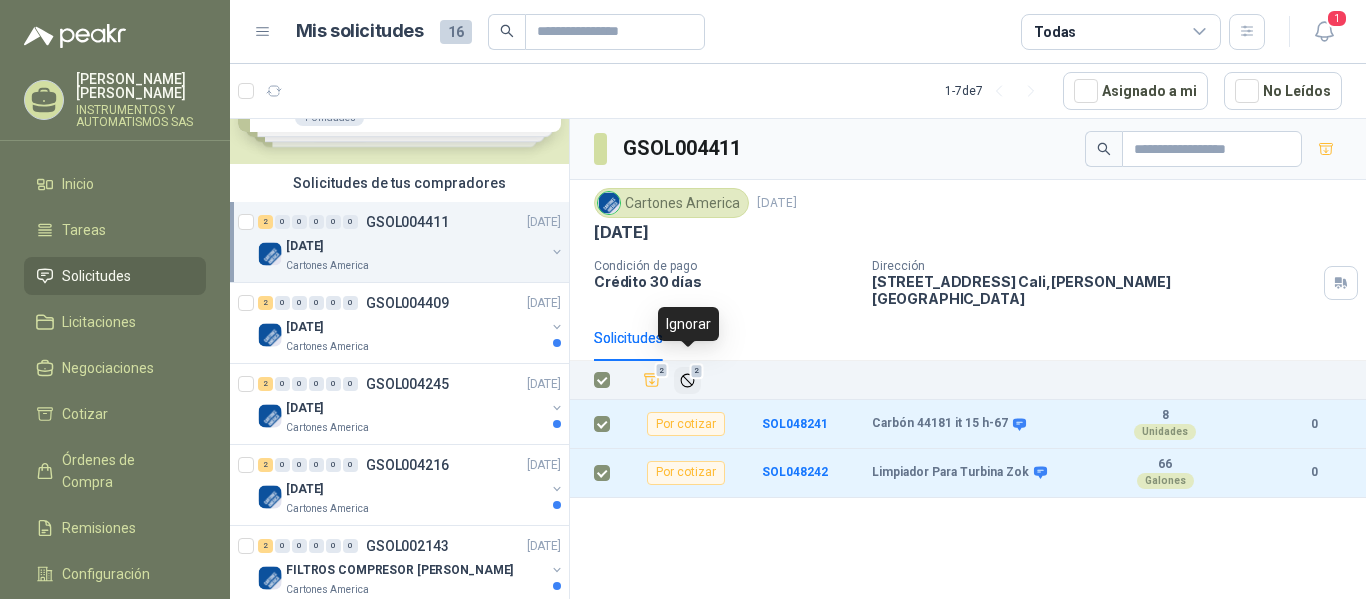 click 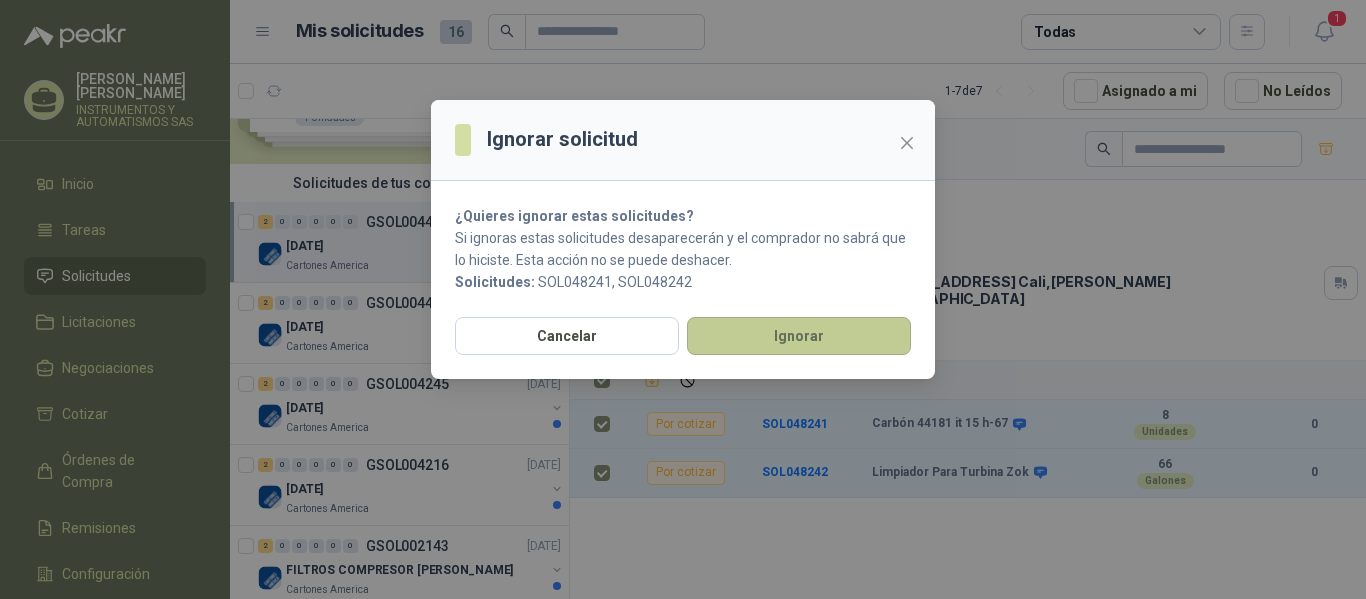click on "Ignorar" at bounding box center (799, 336) 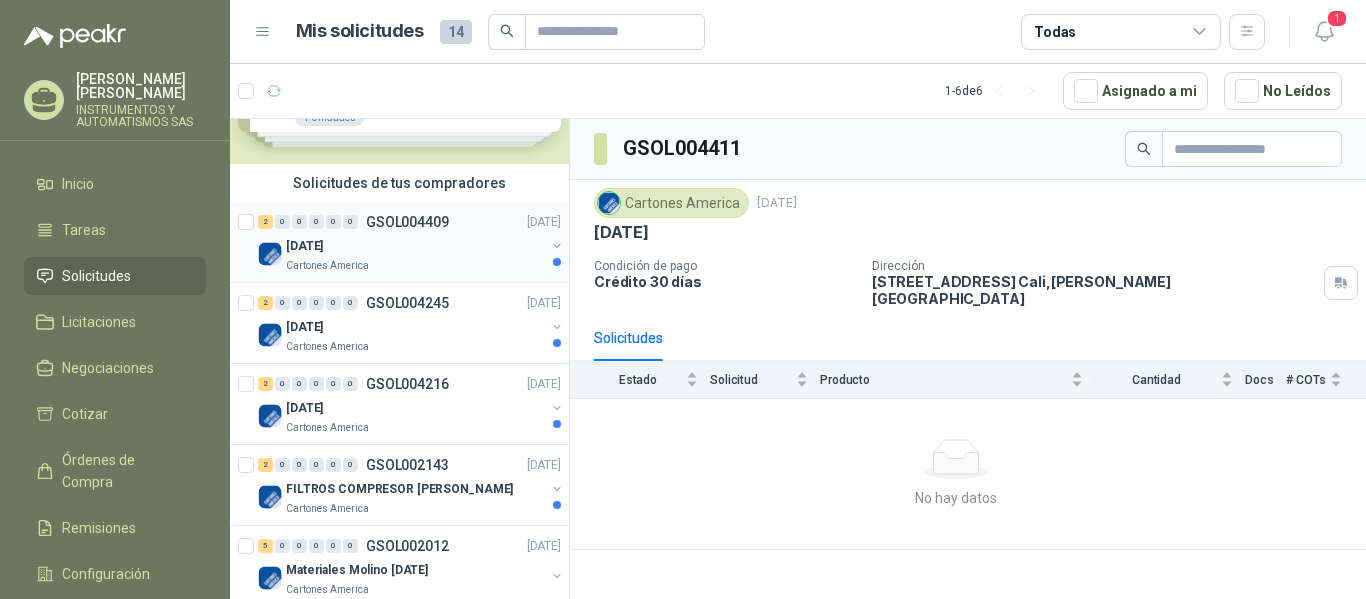 click on "Cartones America" at bounding box center (327, 266) 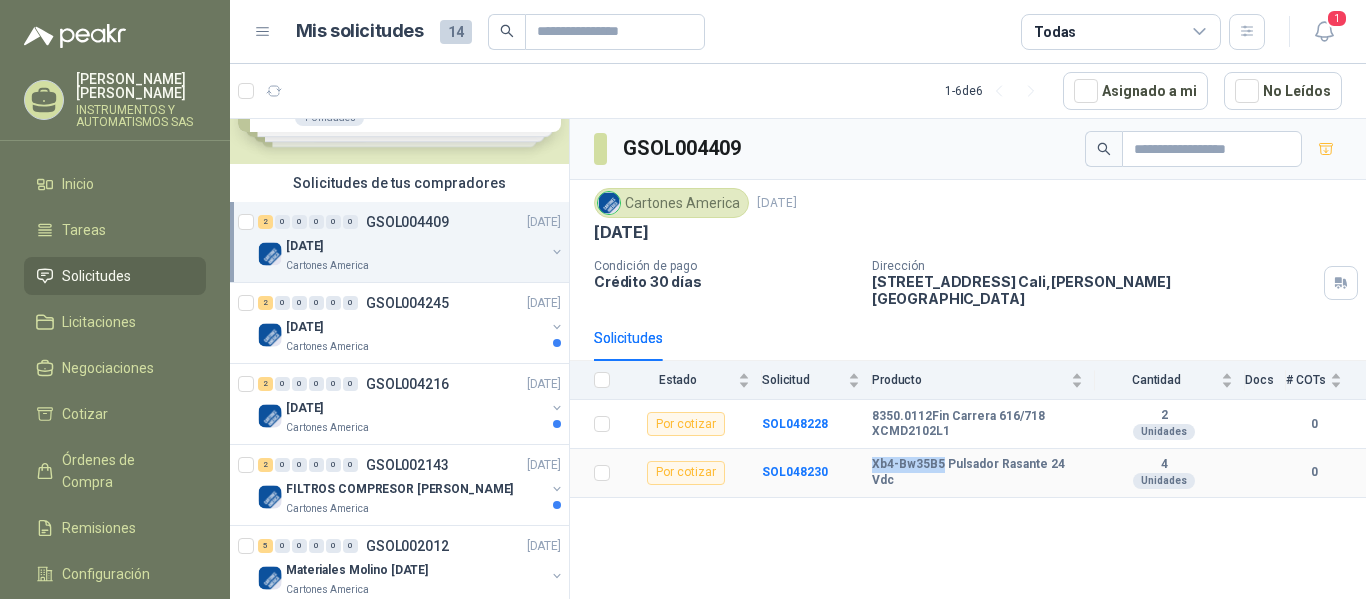 drag, startPoint x: 873, startPoint y: 454, endPoint x: 941, endPoint y: 455, distance: 68.007355 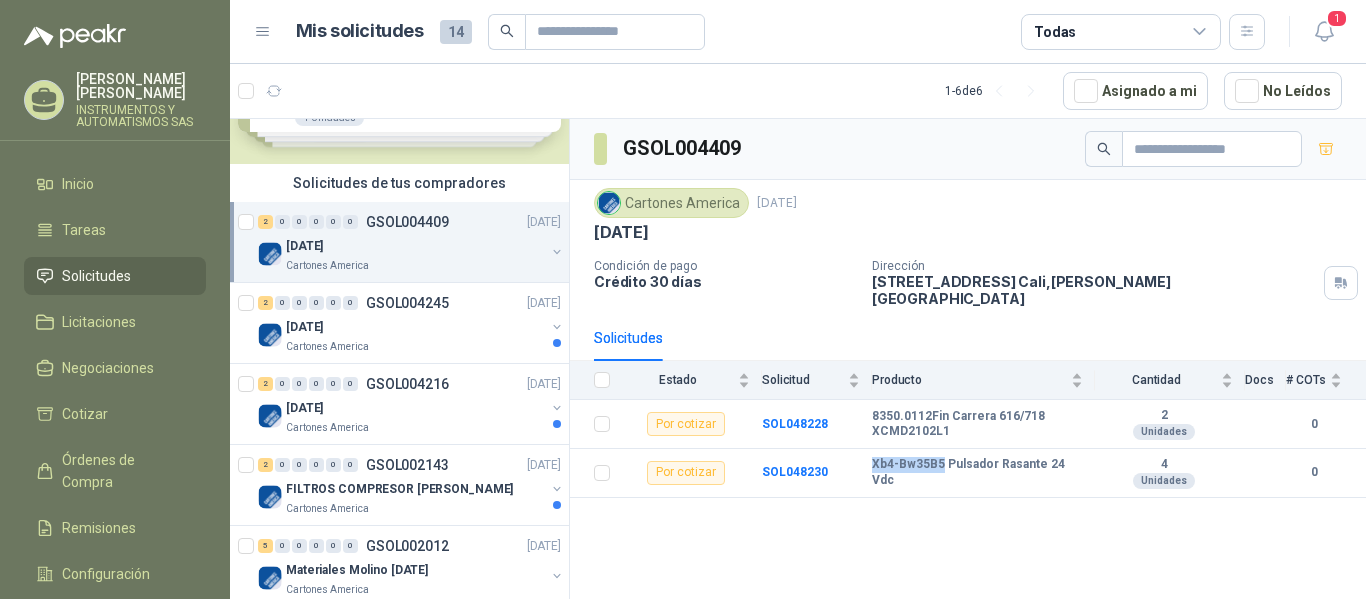 copy on "Xb4-Bw35B5" 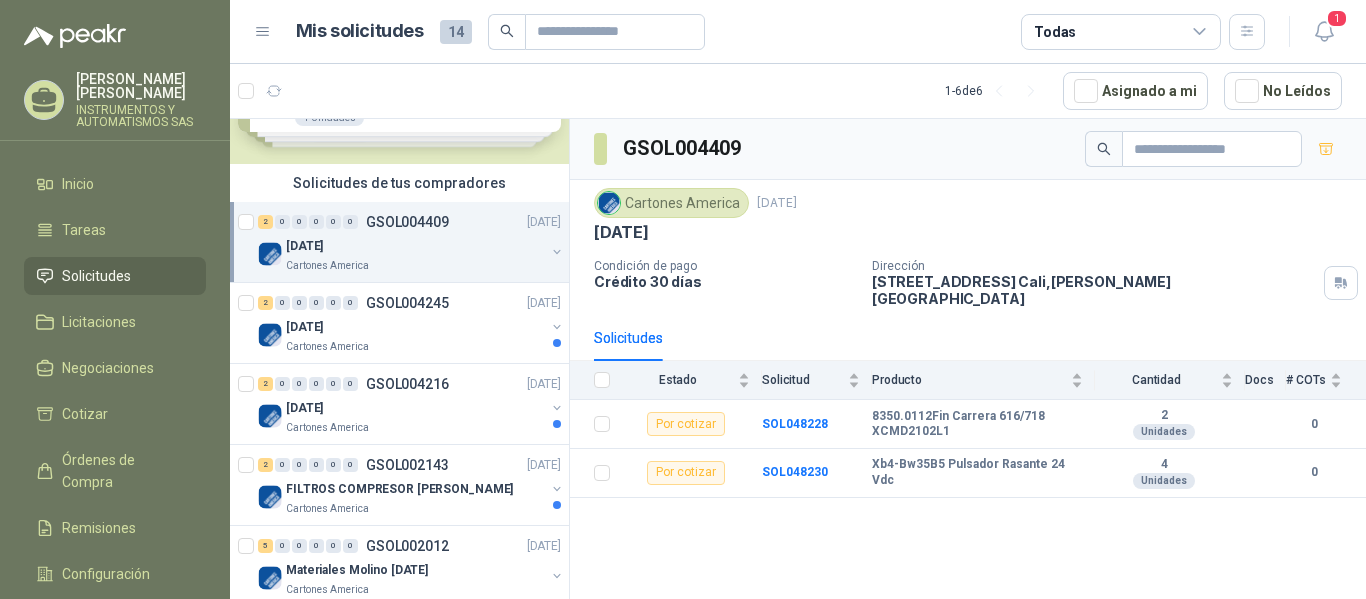 click on "GSOL004409   Cartones America  [DATE]   04.07.2025 Condición de pago Crédito 30 días Dirección [STREET_ADDRESS][PERSON_NAME] Solicitudes Estado Solicitud Producto Cantidad Docs # COTs Por cotizar SOL048228 8350.0112Fin Carrera 616/718 XCMD2102L1 2 Unidades 0 Por cotizar SOL048230 Xb4-Bw35B5 Pulsador Rasante 24 Vdc 4 Unidades 0" at bounding box center (968, 362) 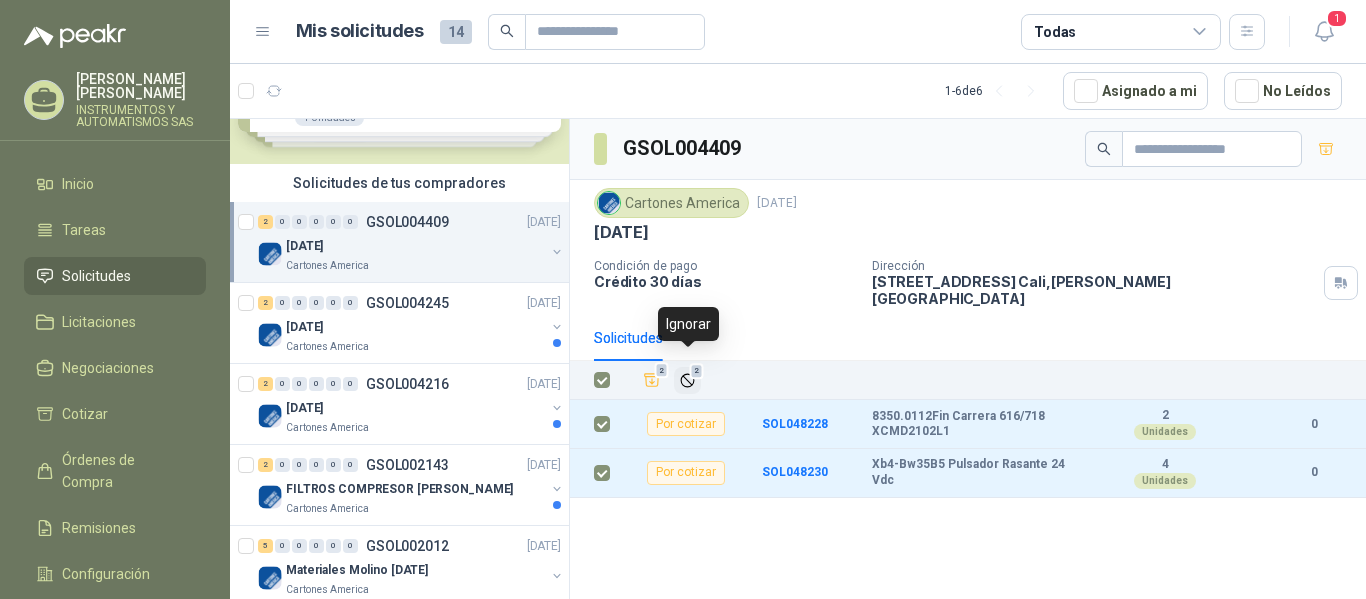 click 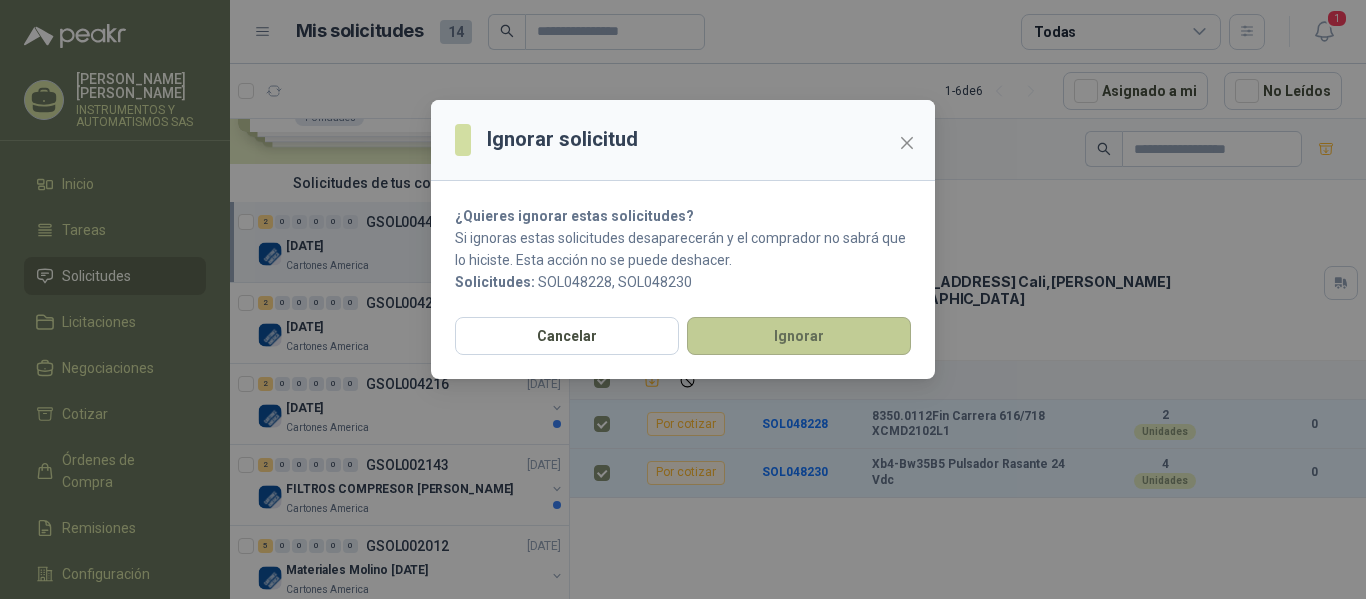 click on "Ignorar" at bounding box center [799, 336] 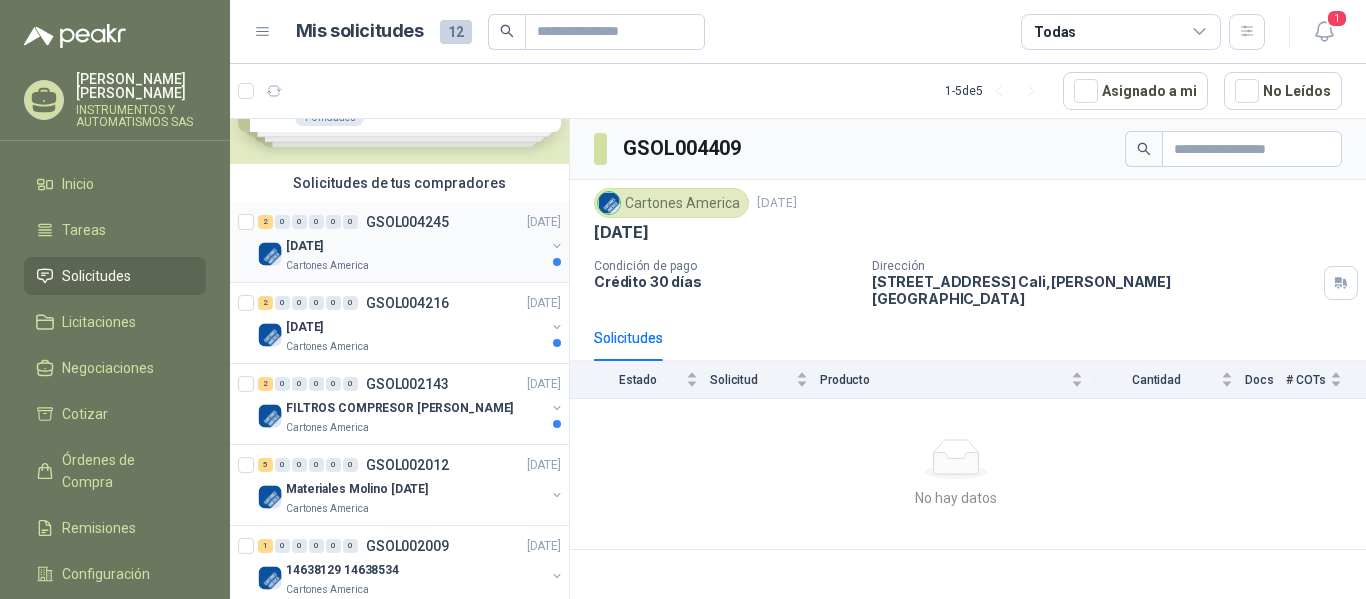 click on "Cartones America" at bounding box center [327, 266] 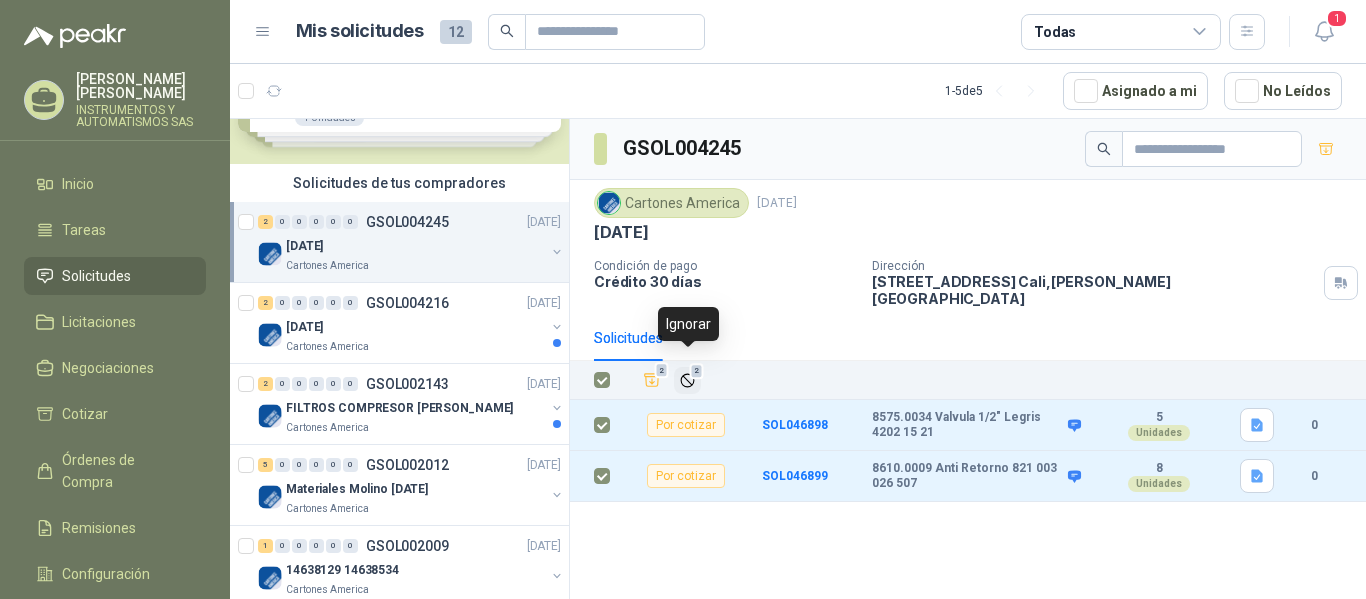 click on "2" at bounding box center (697, 371) 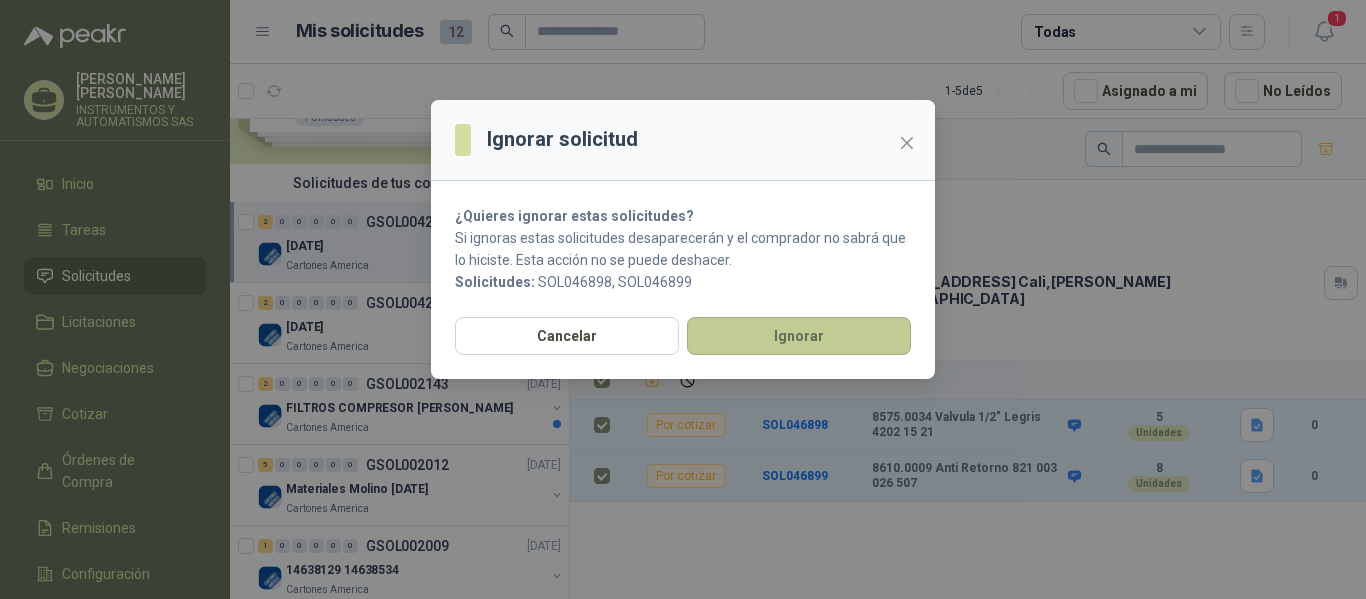 click on "Ignorar" at bounding box center [799, 336] 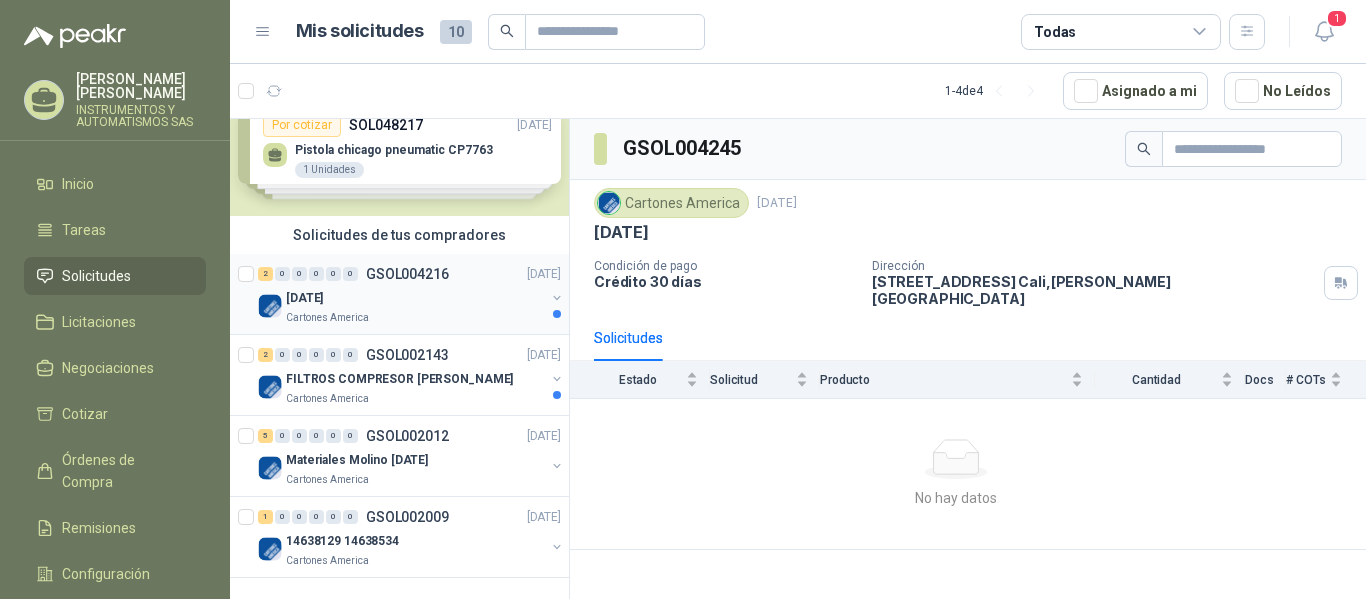 scroll, scrollTop: 48, scrollLeft: 0, axis: vertical 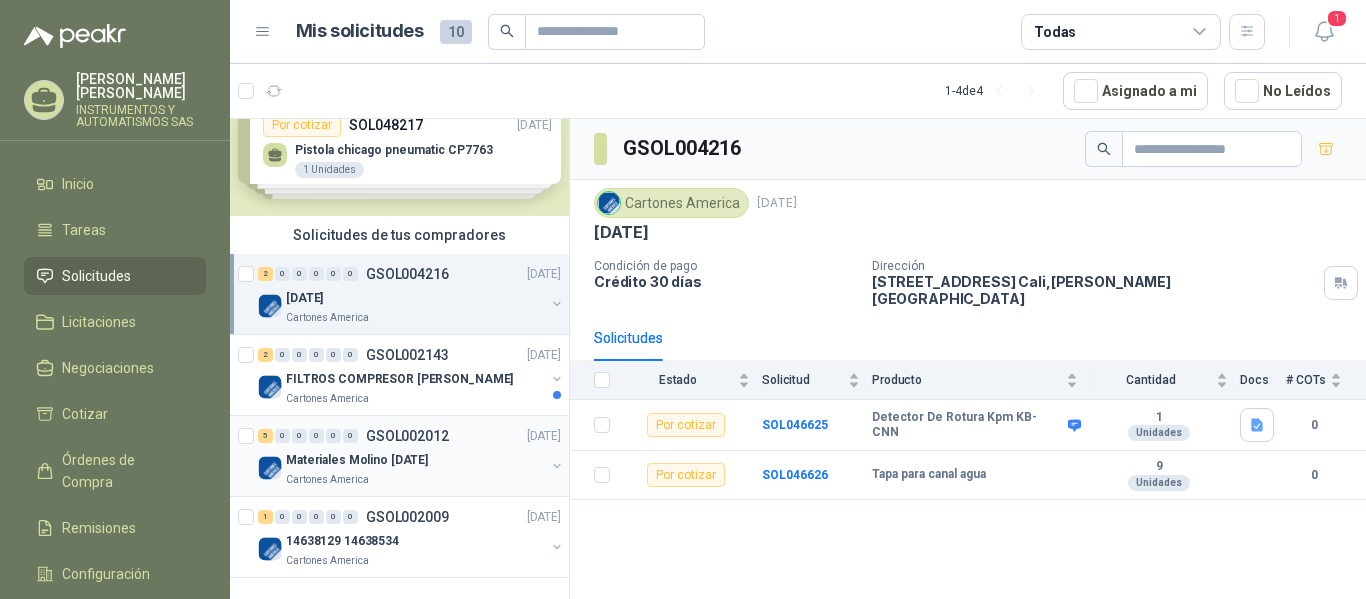 click on "5   0   0   0   0   0   GSOL002012 [DATE]" at bounding box center [411, 436] 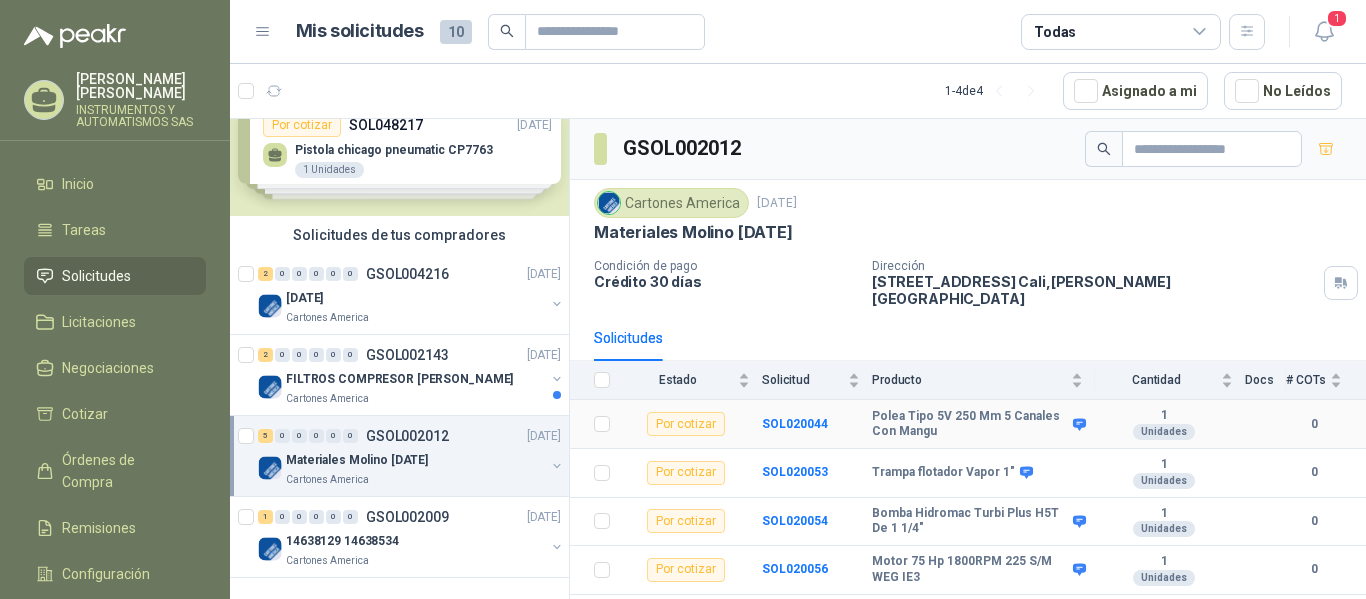 scroll, scrollTop: 23, scrollLeft: 0, axis: vertical 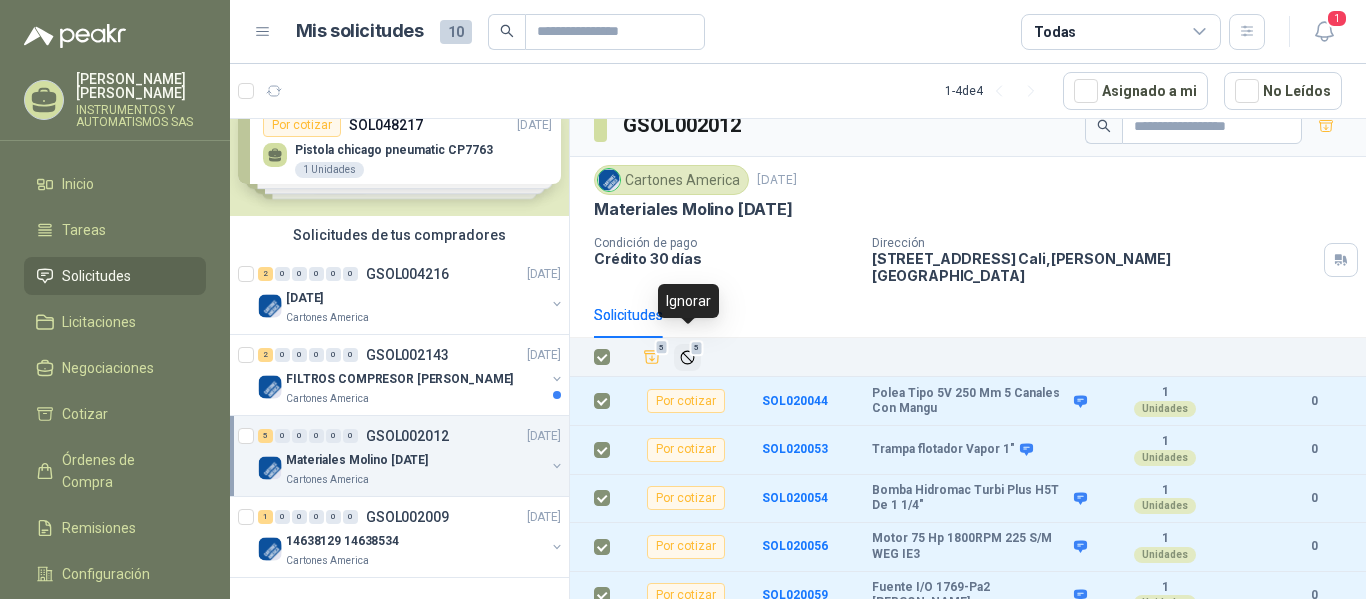 click 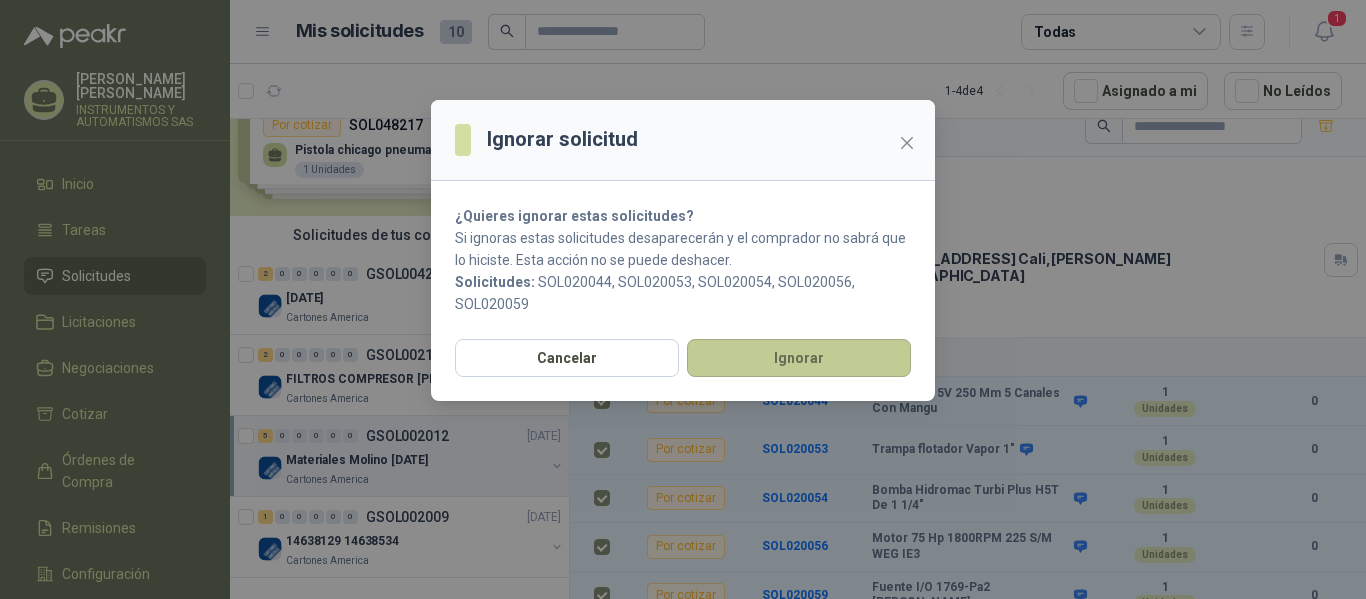 click on "Ignorar" at bounding box center (799, 358) 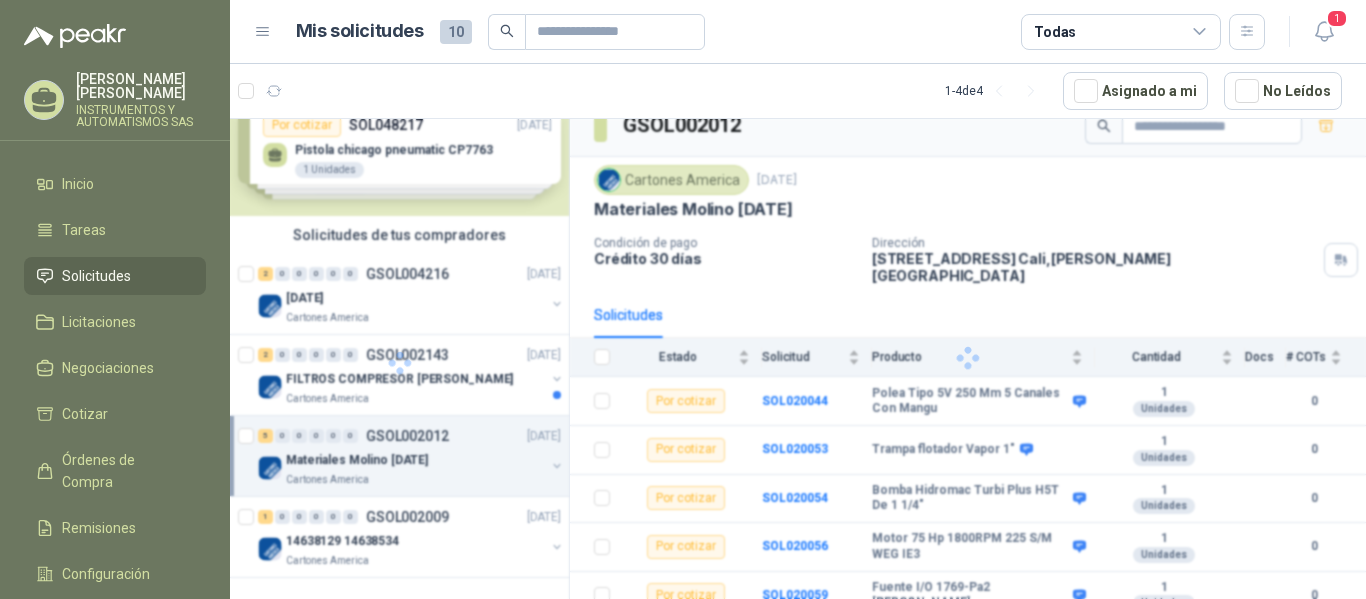 scroll, scrollTop: 0, scrollLeft: 0, axis: both 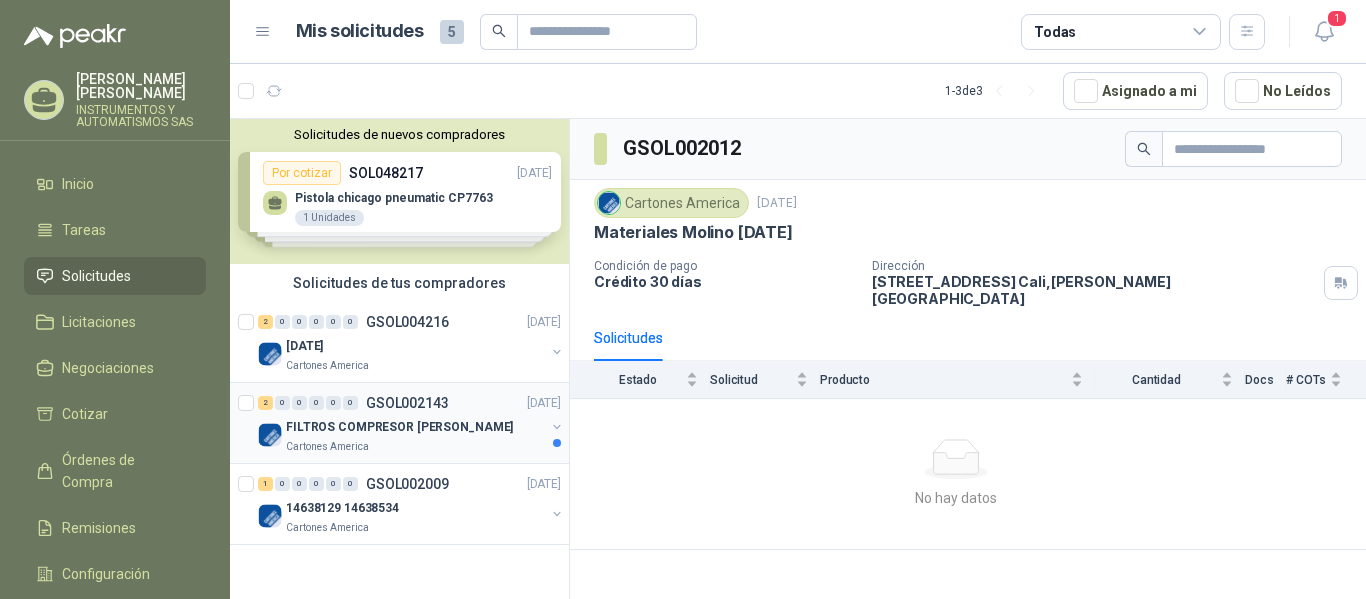 click on "FILTROS COMPRESOR [PERSON_NAME]" at bounding box center (399, 427) 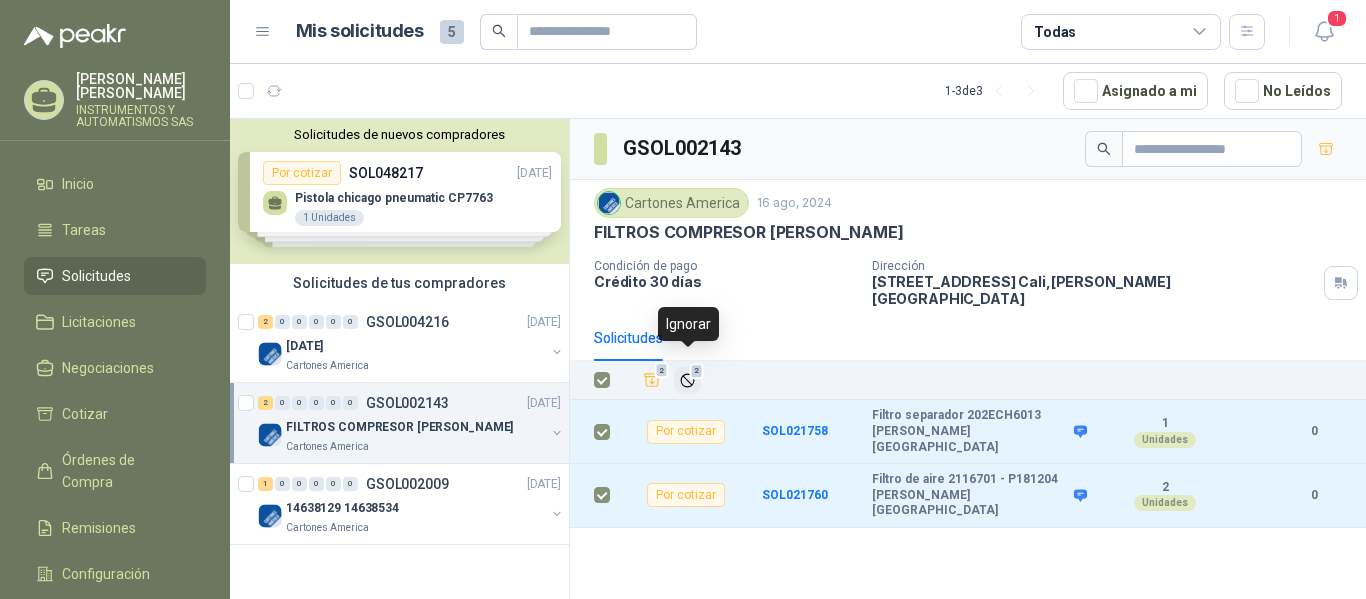 click 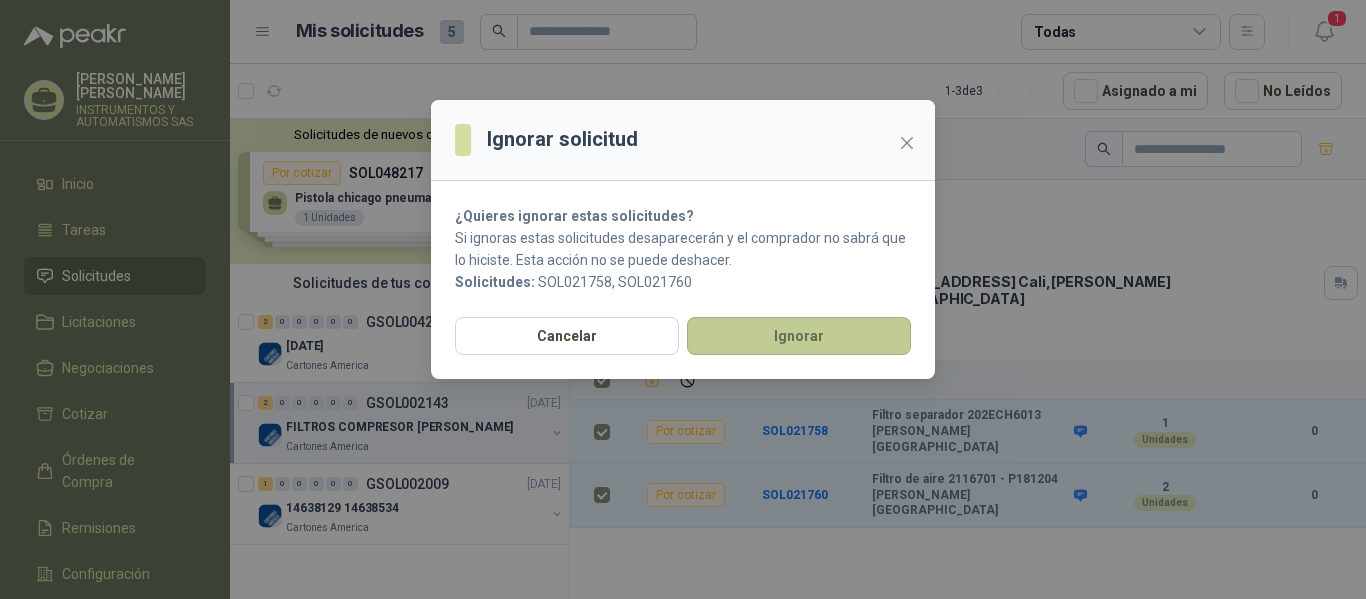 click on "Ignorar" at bounding box center (799, 336) 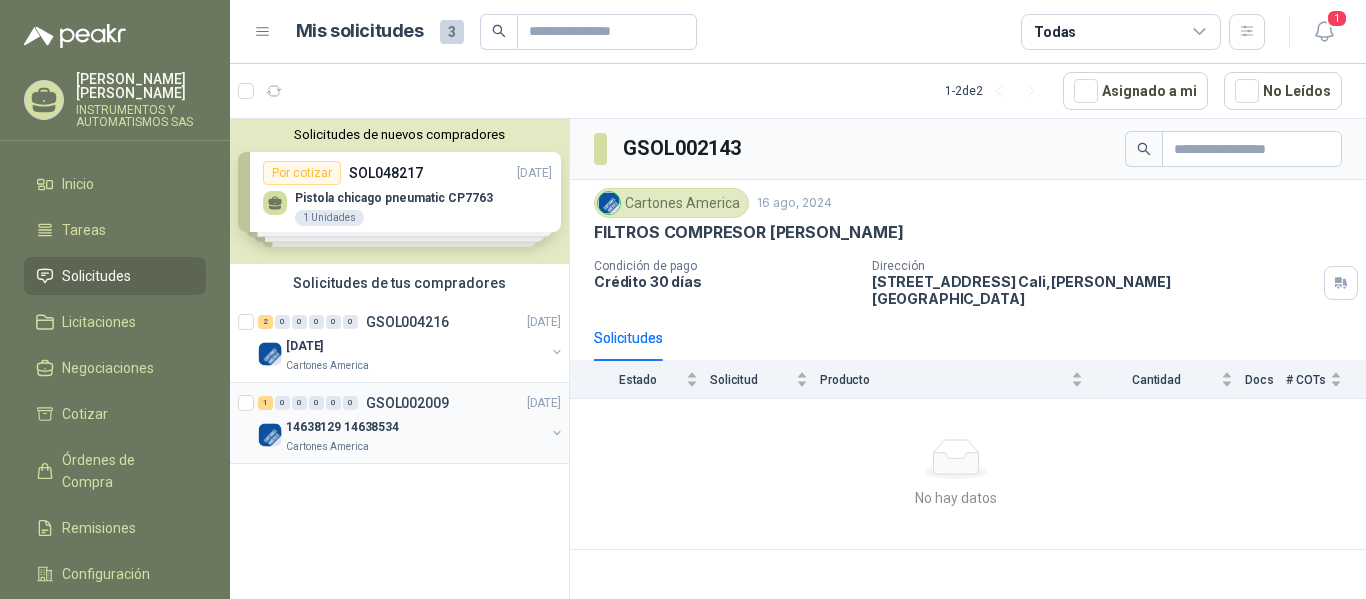 click on "14638129 14638534" at bounding box center [415, 427] 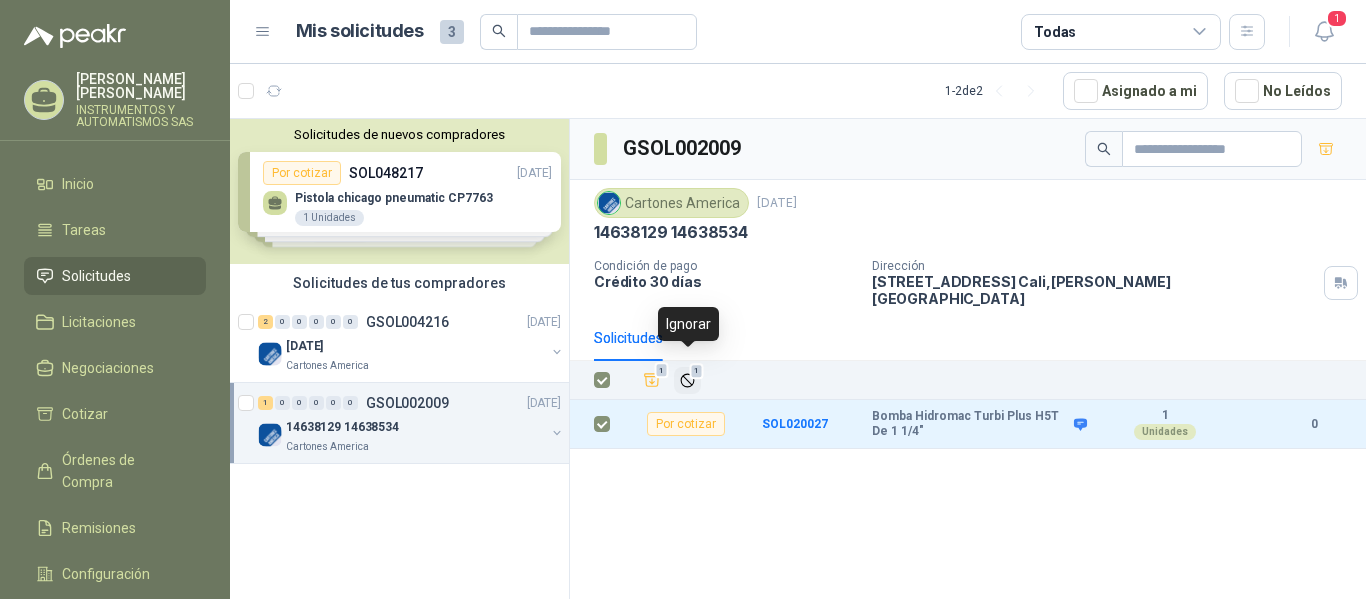 click 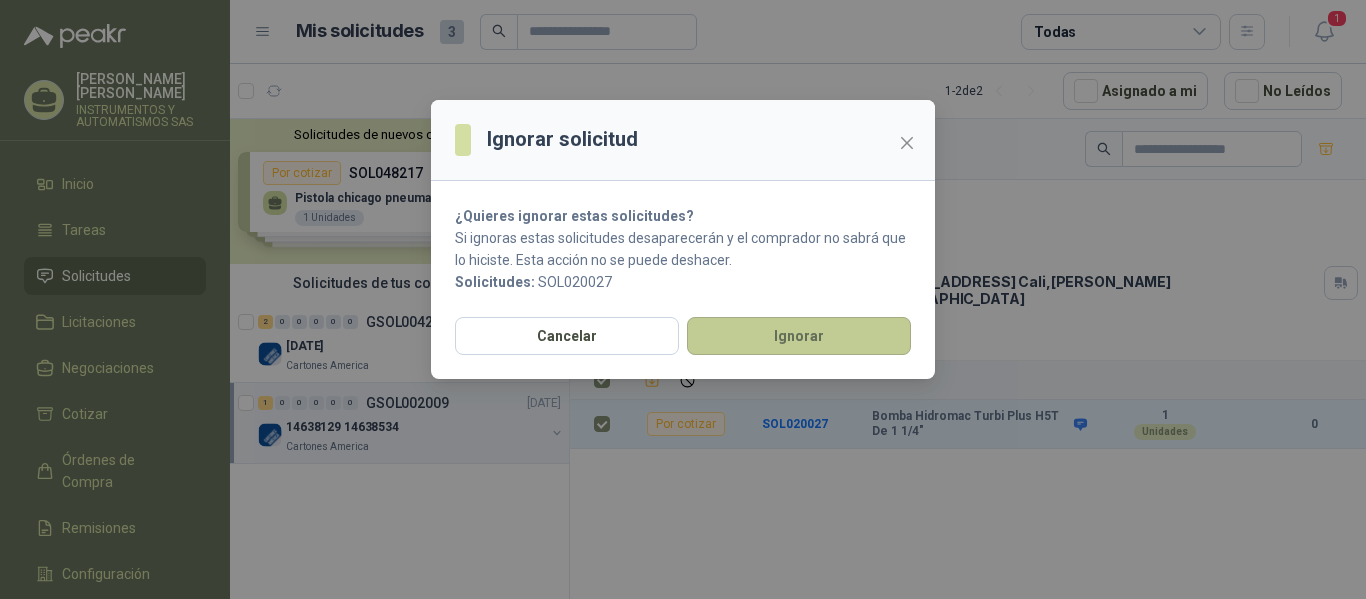 click on "Ignorar" at bounding box center (799, 336) 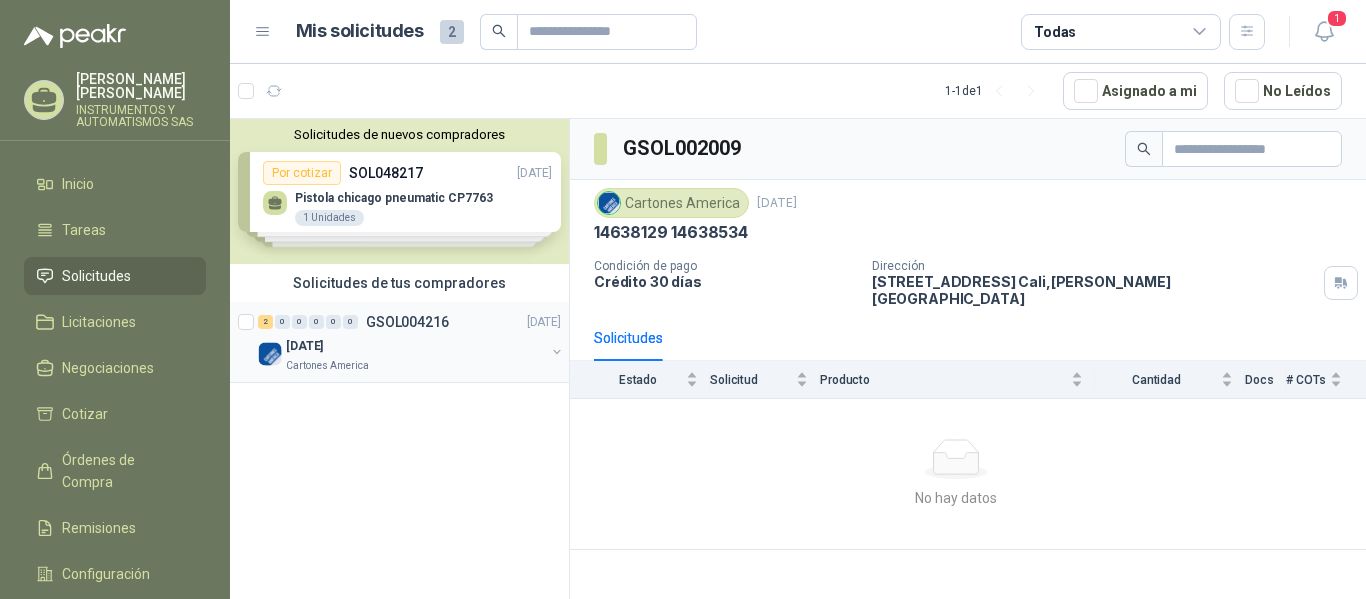 click on "[DATE]" at bounding box center (415, 346) 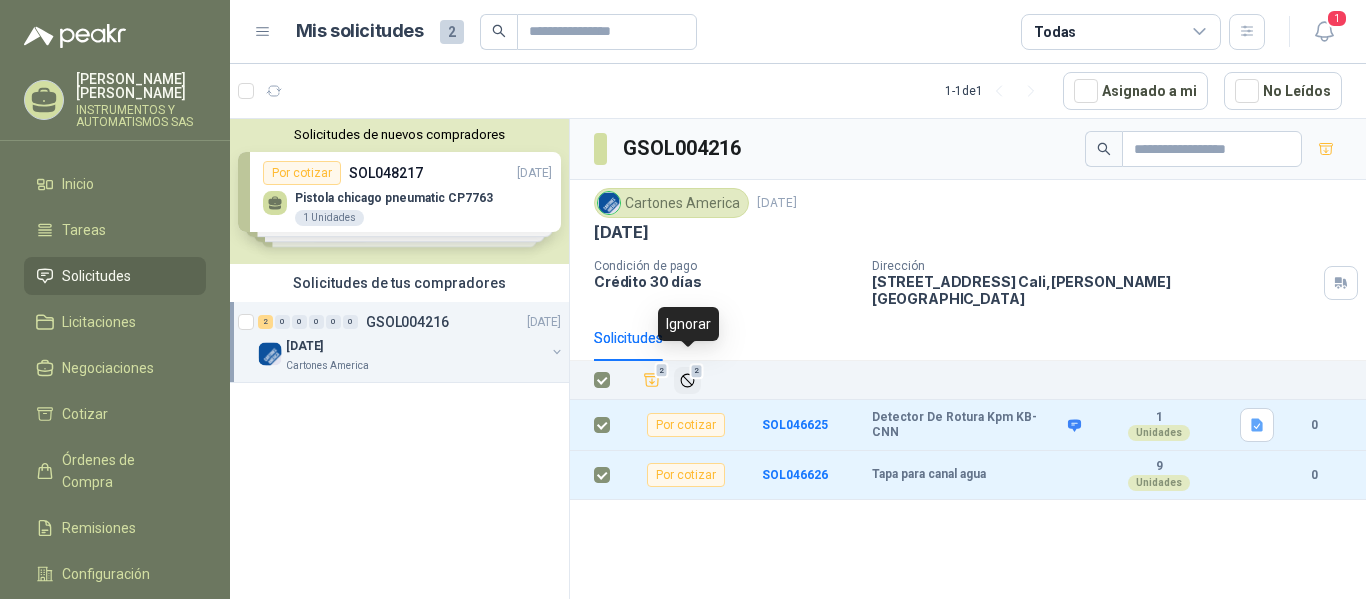 click 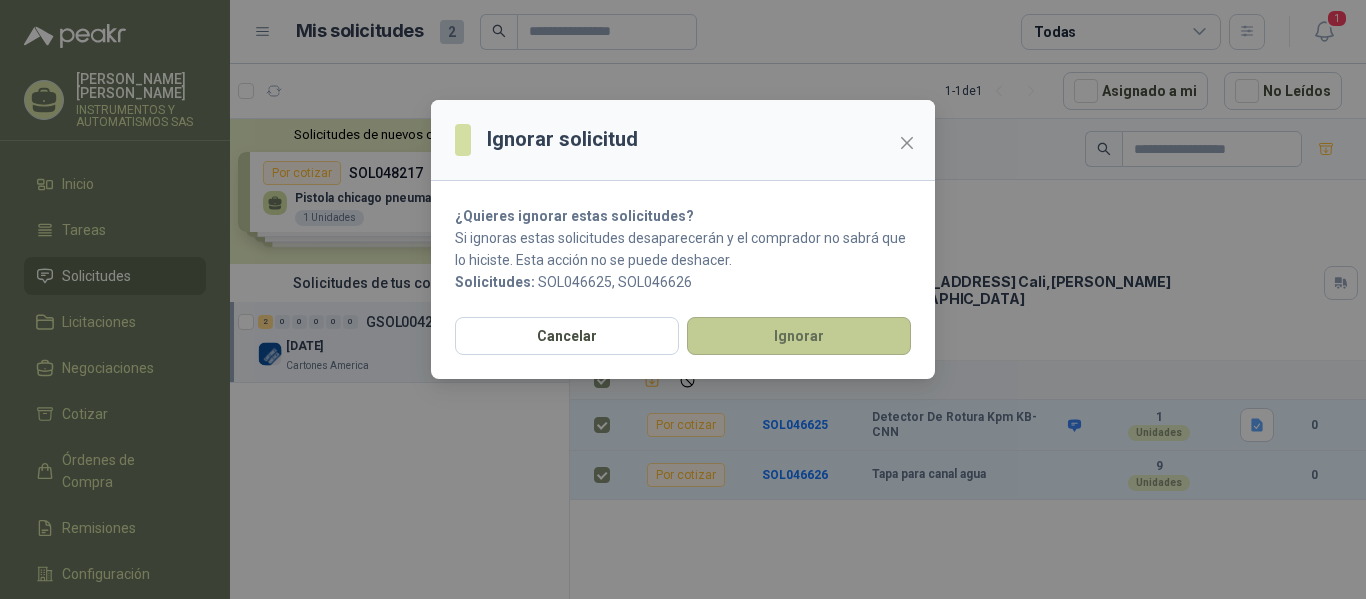 click on "Ignorar" at bounding box center [799, 336] 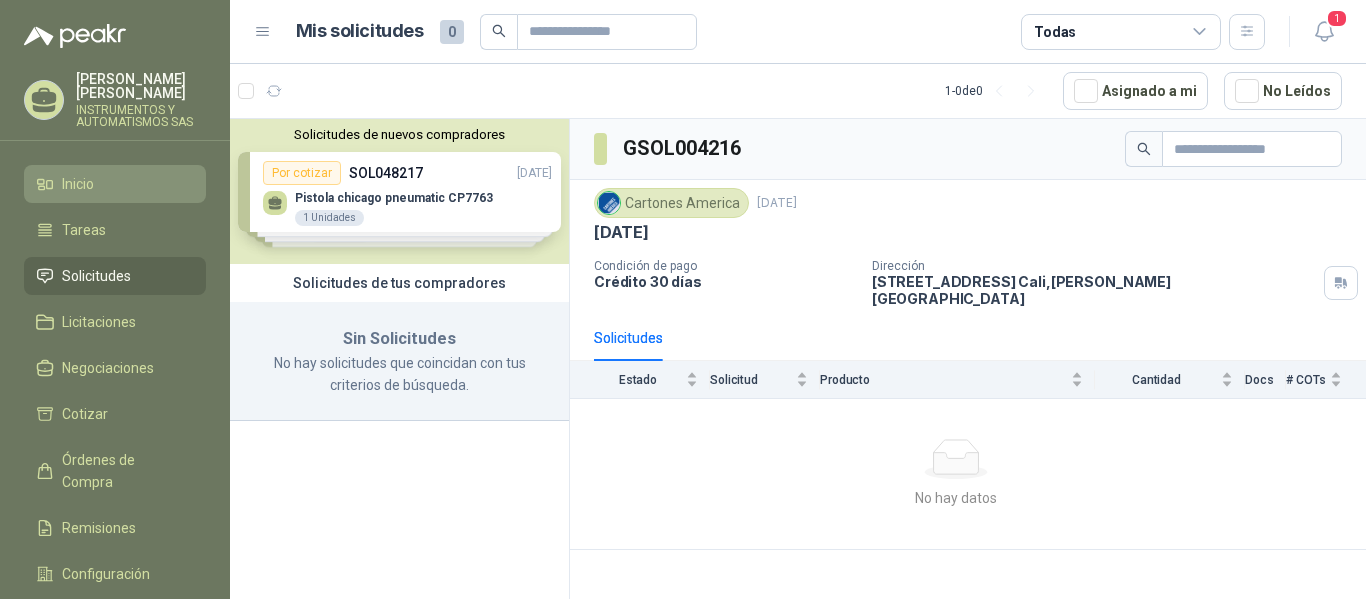 click on "Inicio" at bounding box center [78, 184] 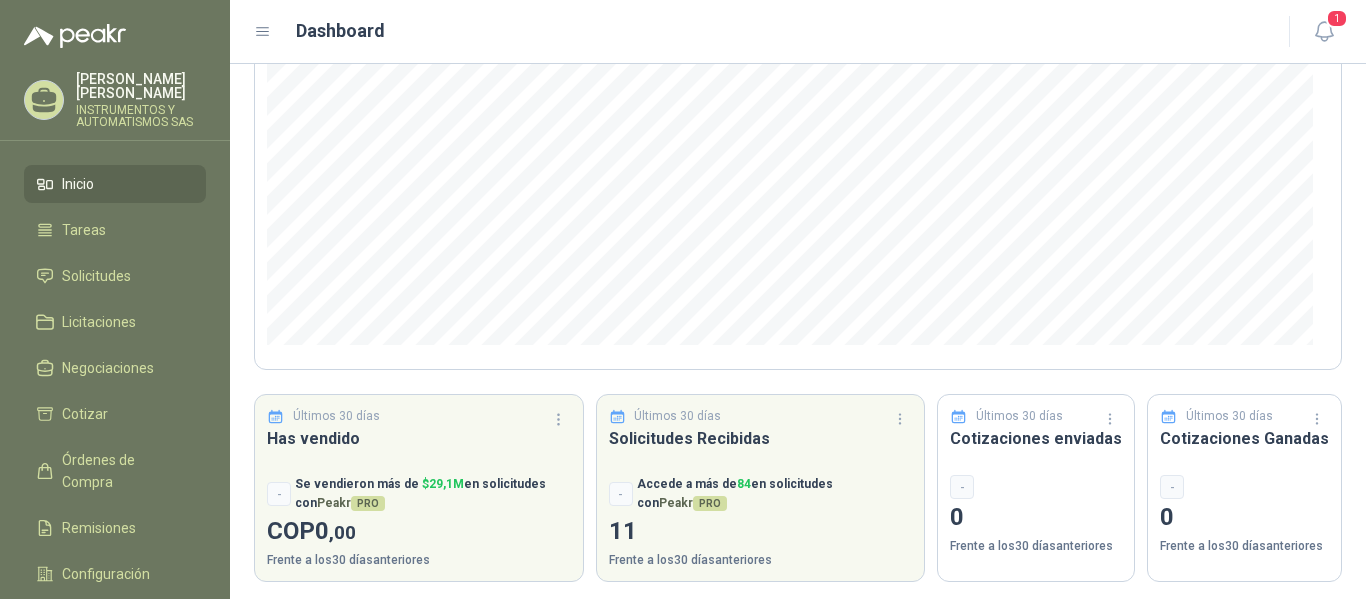 scroll, scrollTop: 302, scrollLeft: 0, axis: vertical 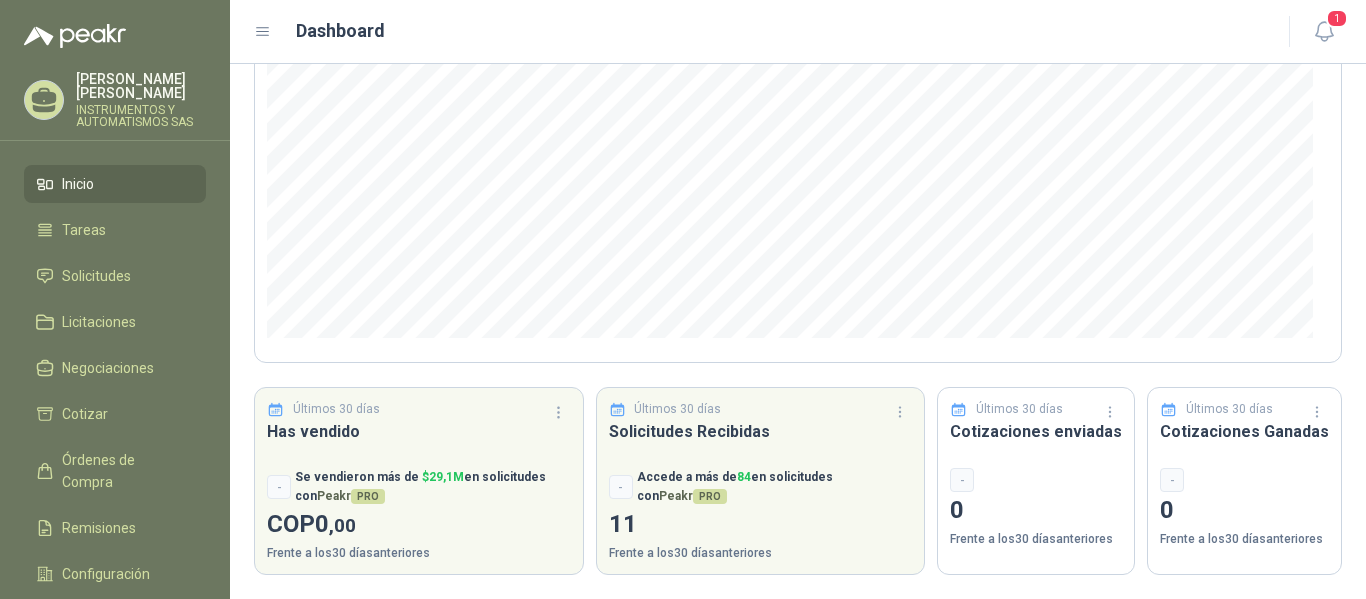 click on "INSTRUMENTOS Y AUTOMATISMOS SAS" at bounding box center [141, 116] 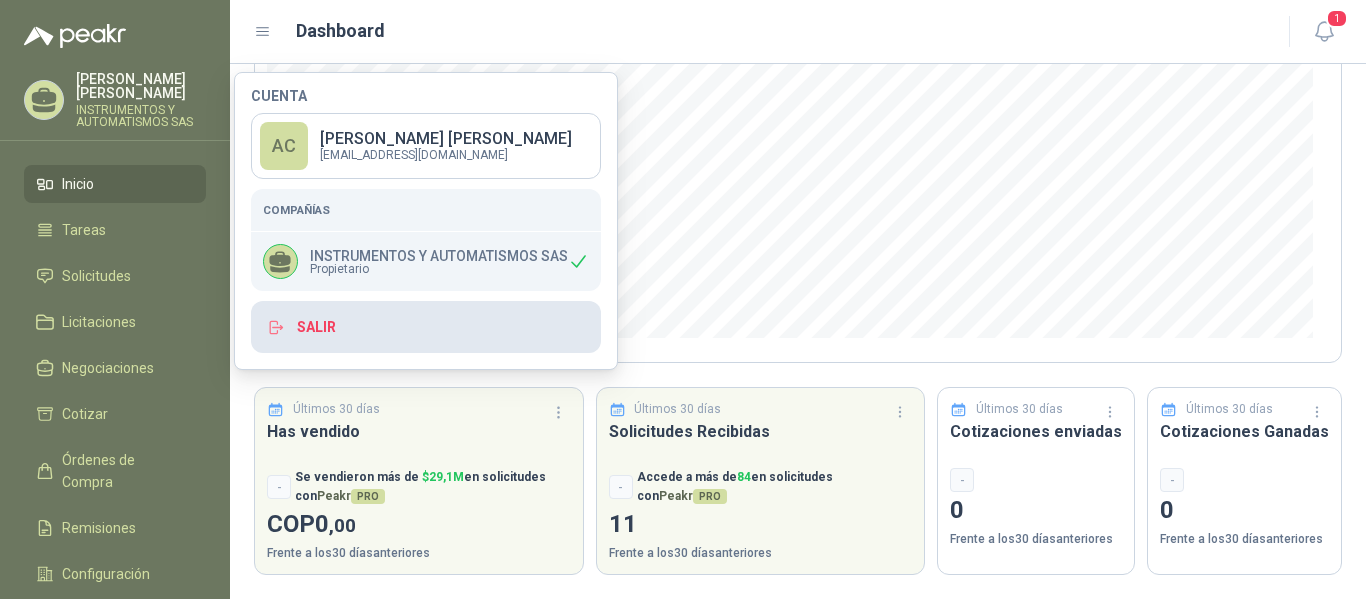 click on "Salir" at bounding box center (426, 327) 